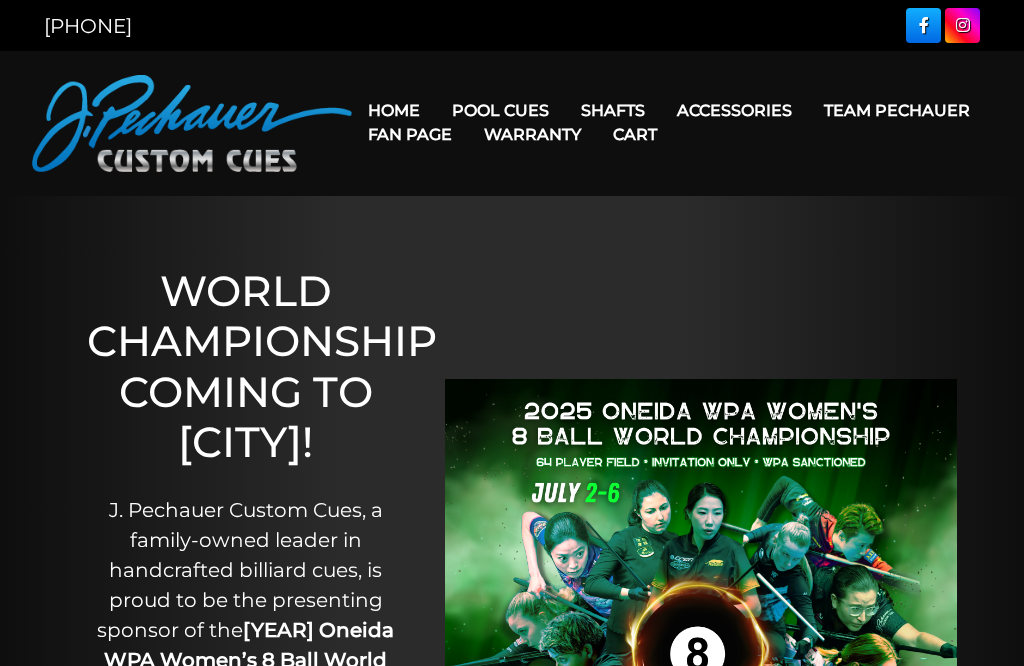 scroll, scrollTop: 0, scrollLeft: 0, axis: both 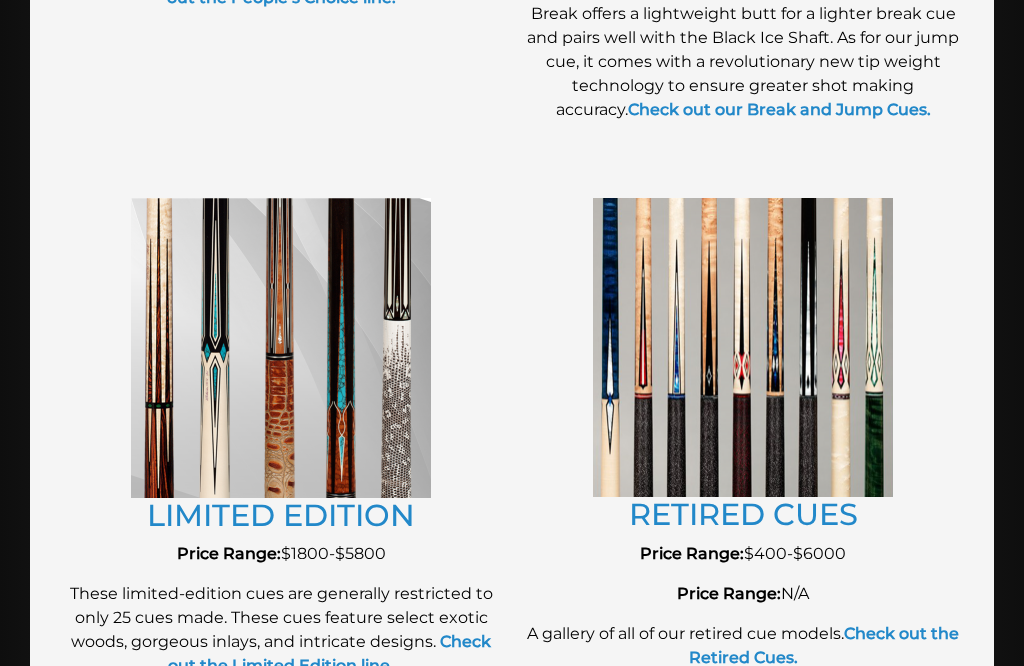 click at bounding box center (281, 348) 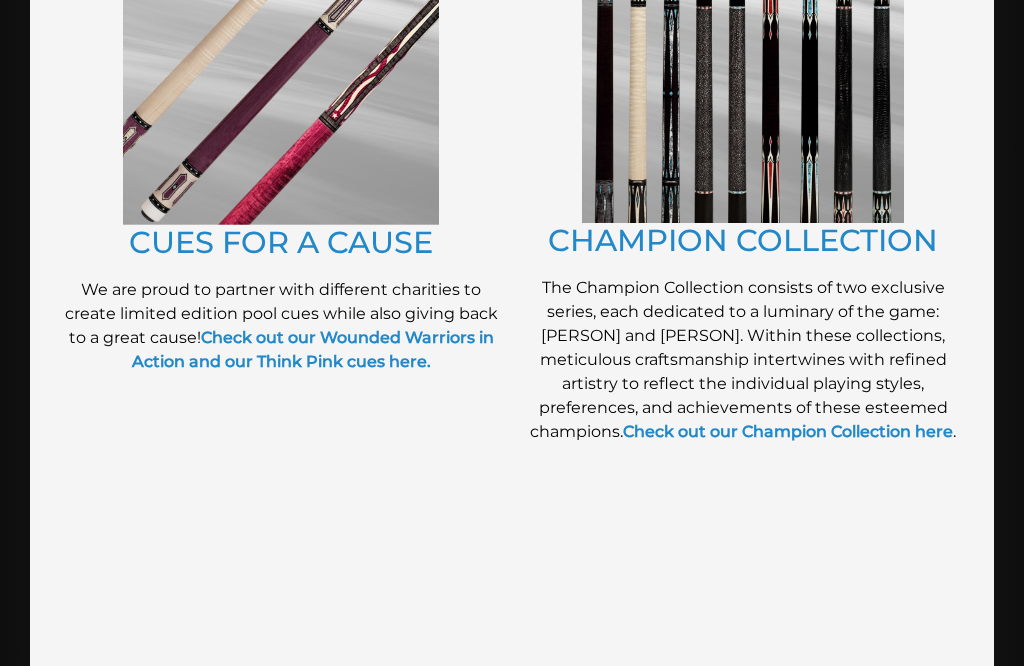 scroll, scrollTop: 616, scrollLeft: 0, axis: vertical 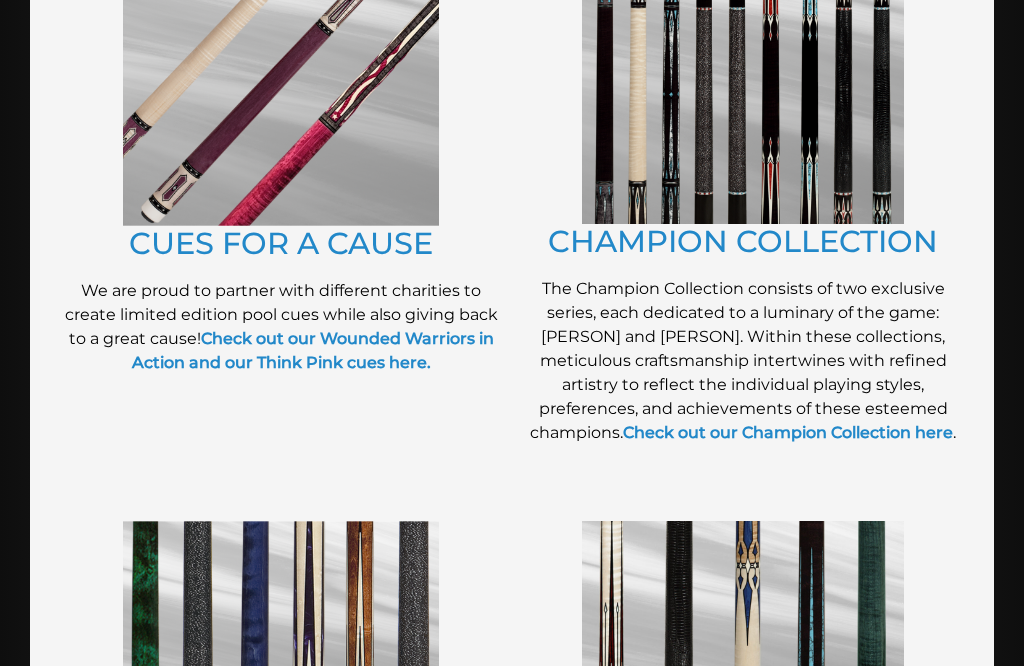 click on "CHAMPION COLLECTION" at bounding box center [743, 241] 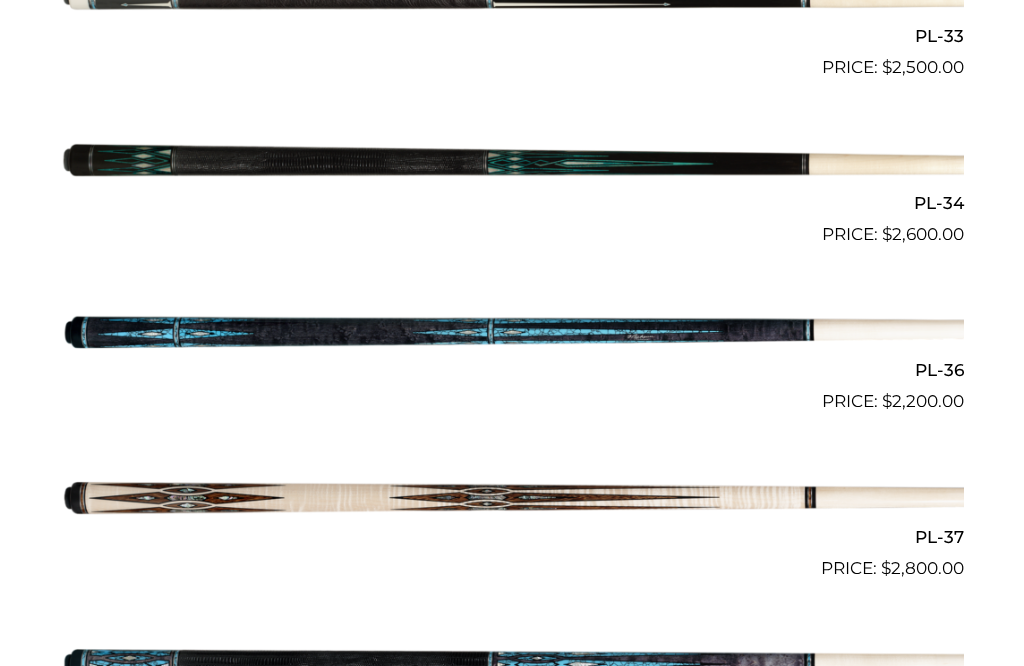 scroll, scrollTop: 1619, scrollLeft: 0, axis: vertical 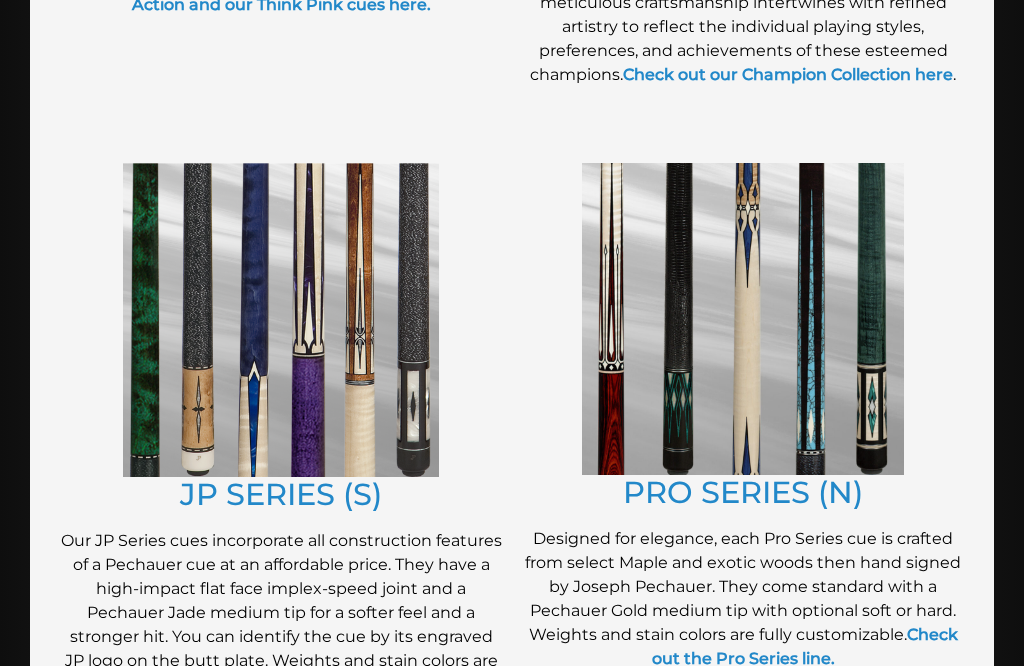 click on "PRO SERIES (N)" at bounding box center (743, 492) 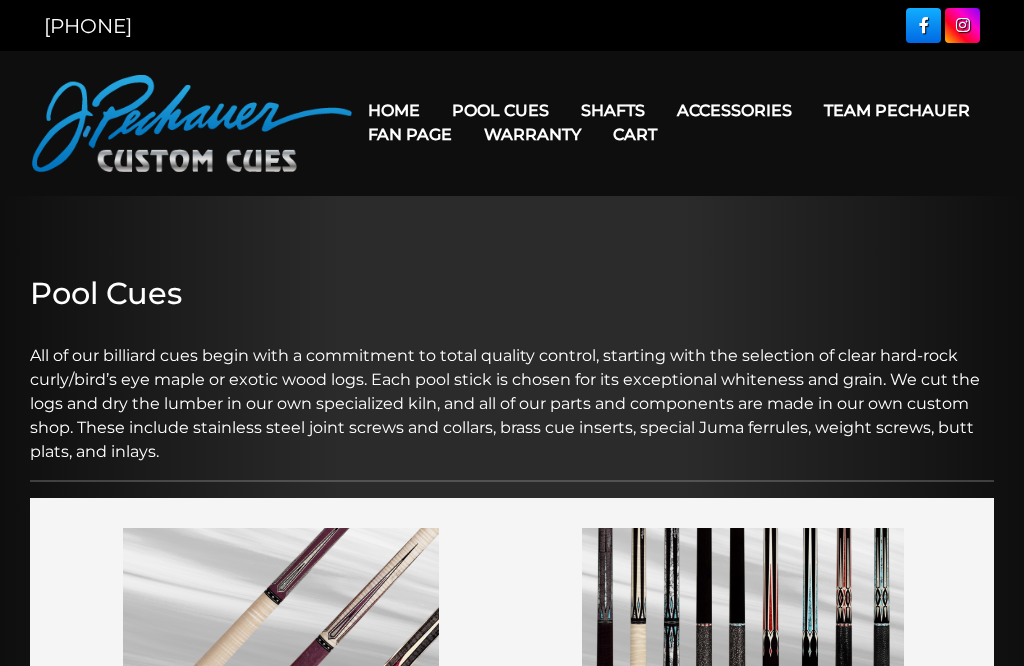 scroll, scrollTop: 0, scrollLeft: 0, axis: both 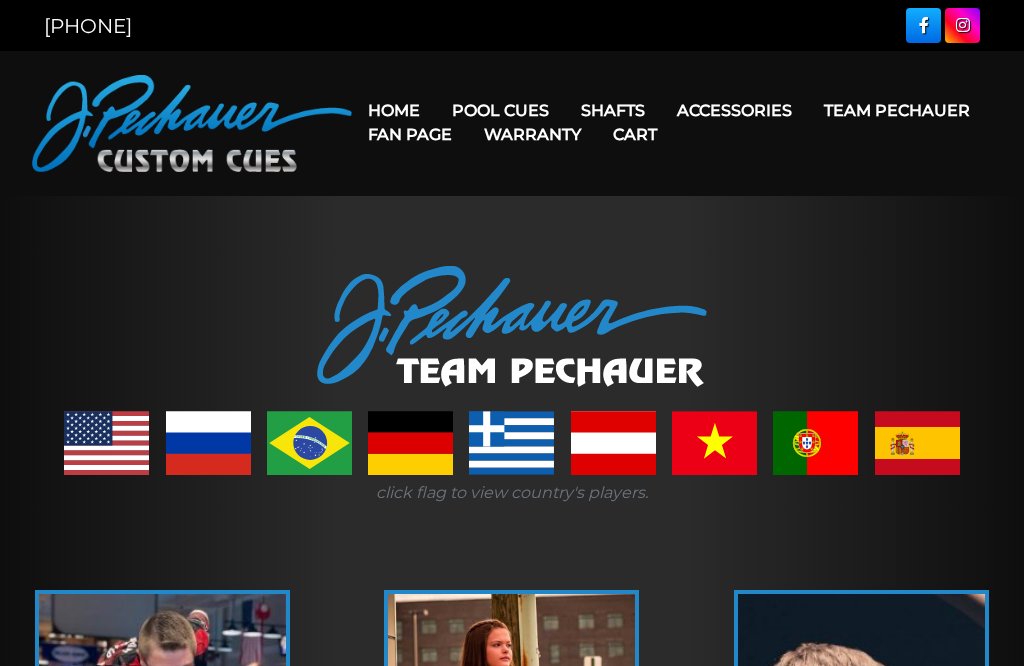 click on "Pro Series (R) – NEW" at bounding box center (561, 196) 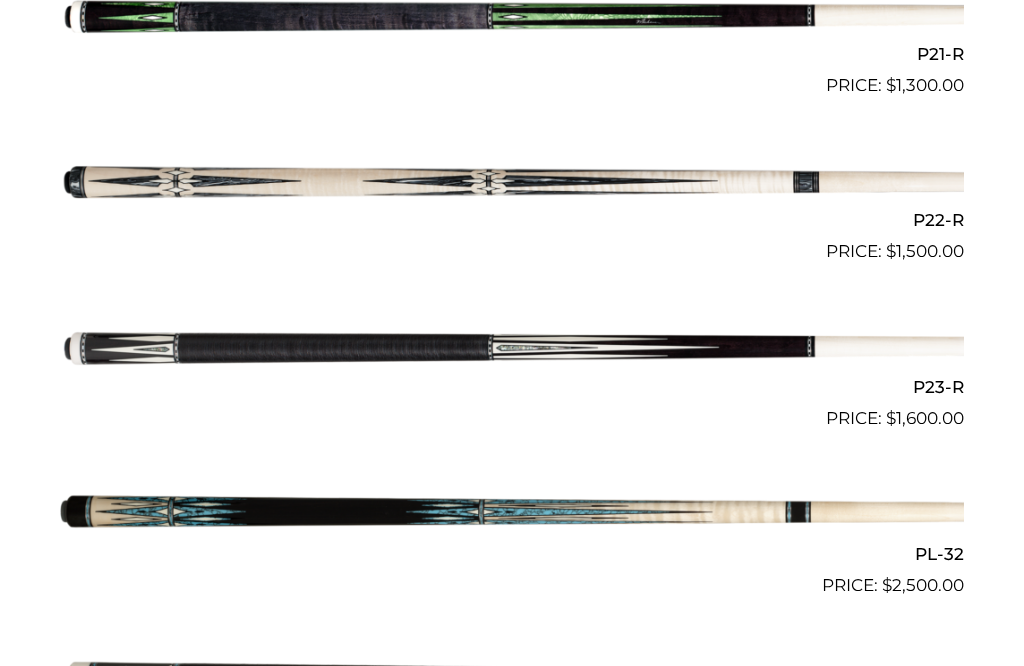 scroll, scrollTop: 4039, scrollLeft: 0, axis: vertical 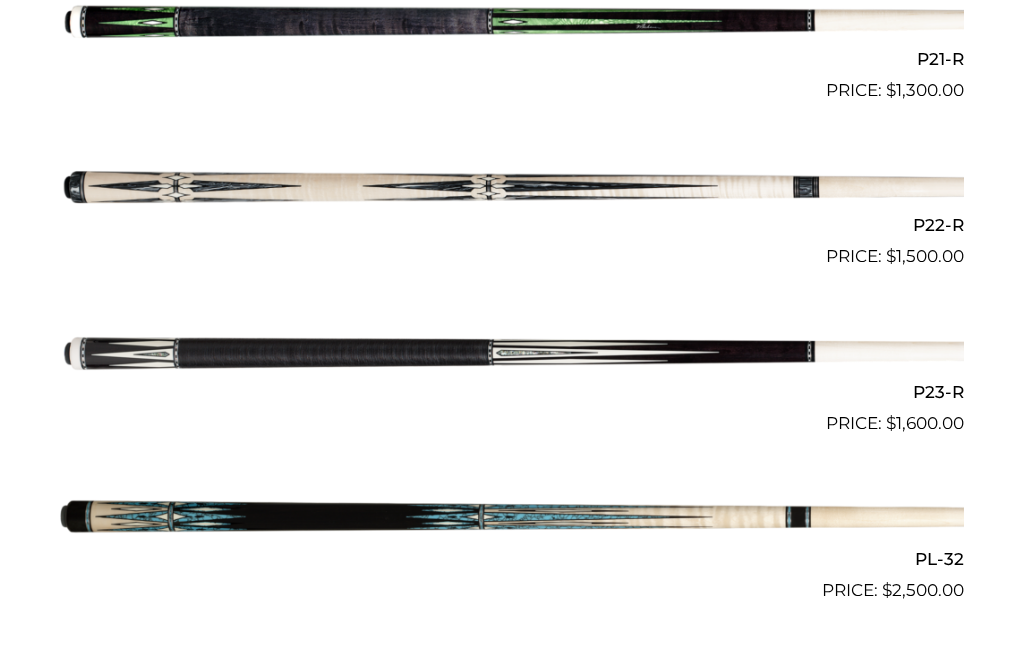 click at bounding box center (512, 353) 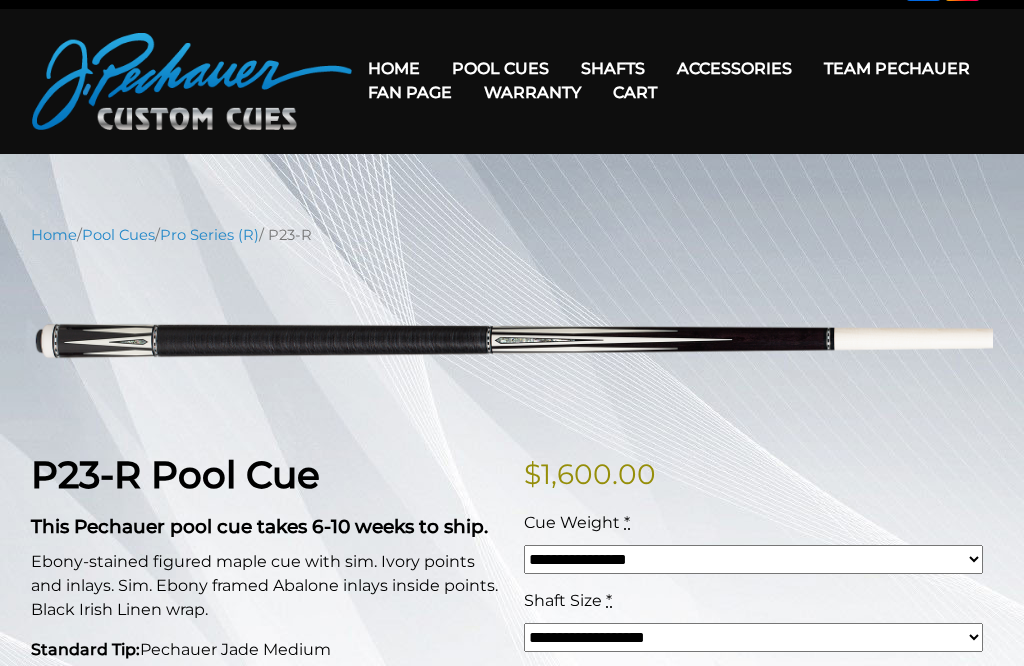 scroll, scrollTop: 44, scrollLeft: 0, axis: vertical 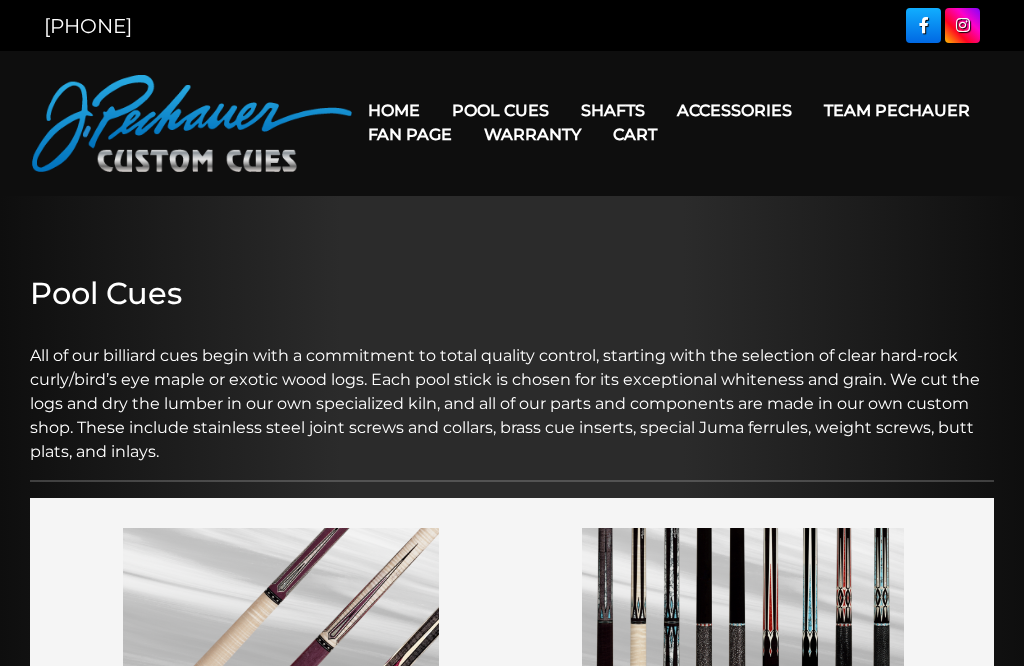 click on "Pool Cues" at bounding box center (500, 110) 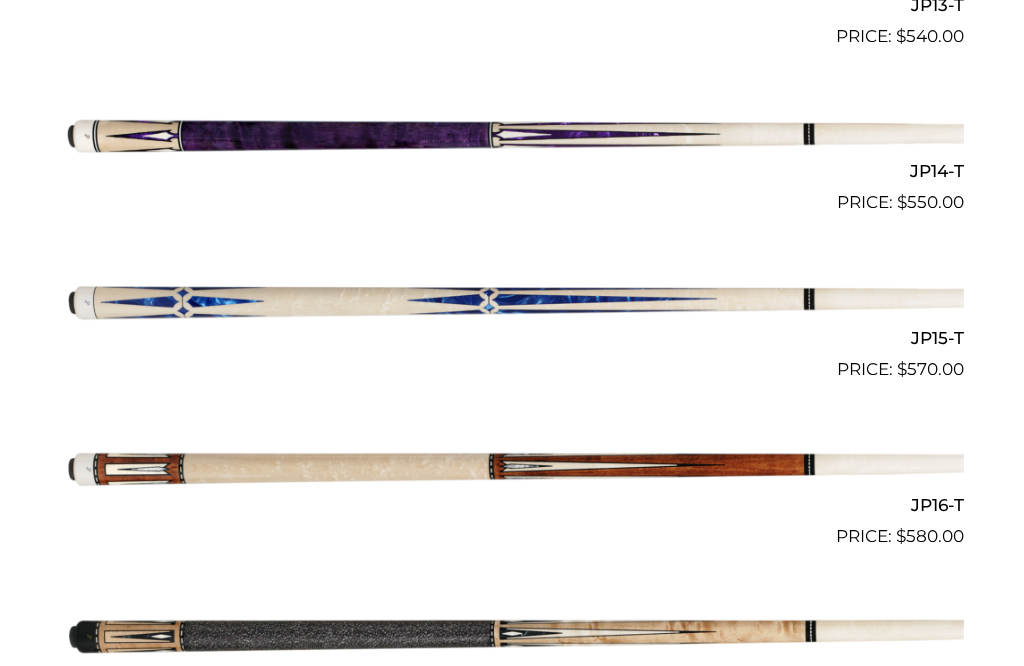 scroll, scrollTop: 2716, scrollLeft: 0, axis: vertical 